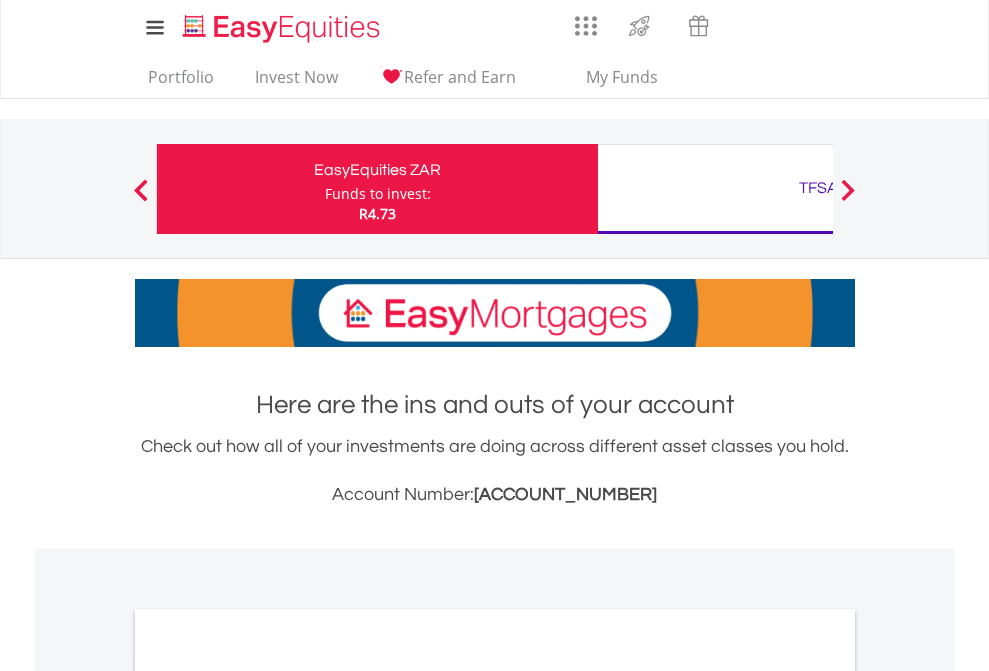 scroll, scrollTop: 0, scrollLeft: 0, axis: both 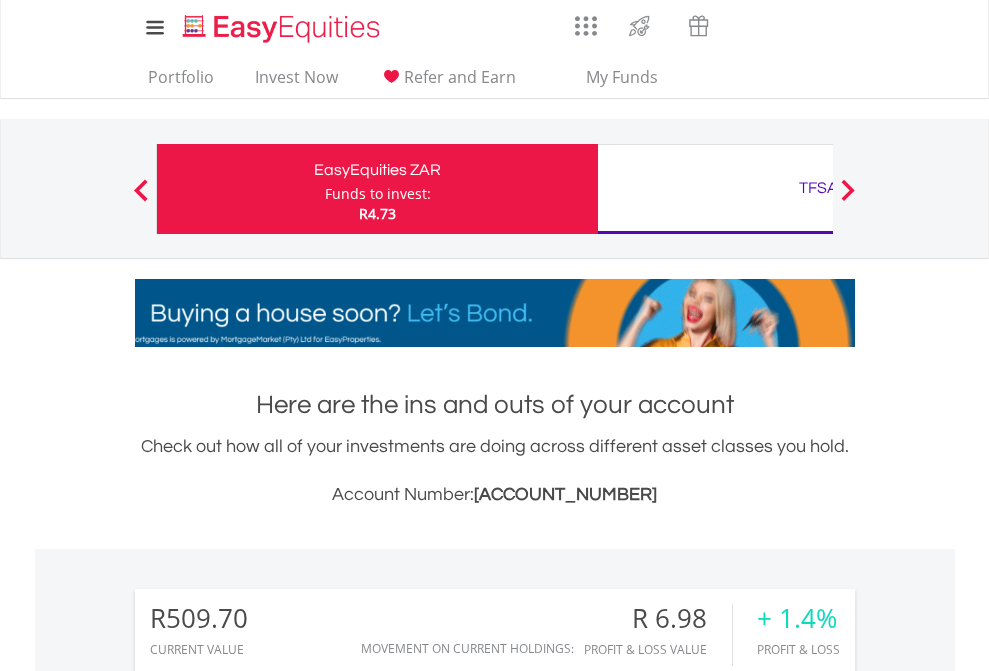 click on "Funds to invest:" at bounding box center [378, 194] 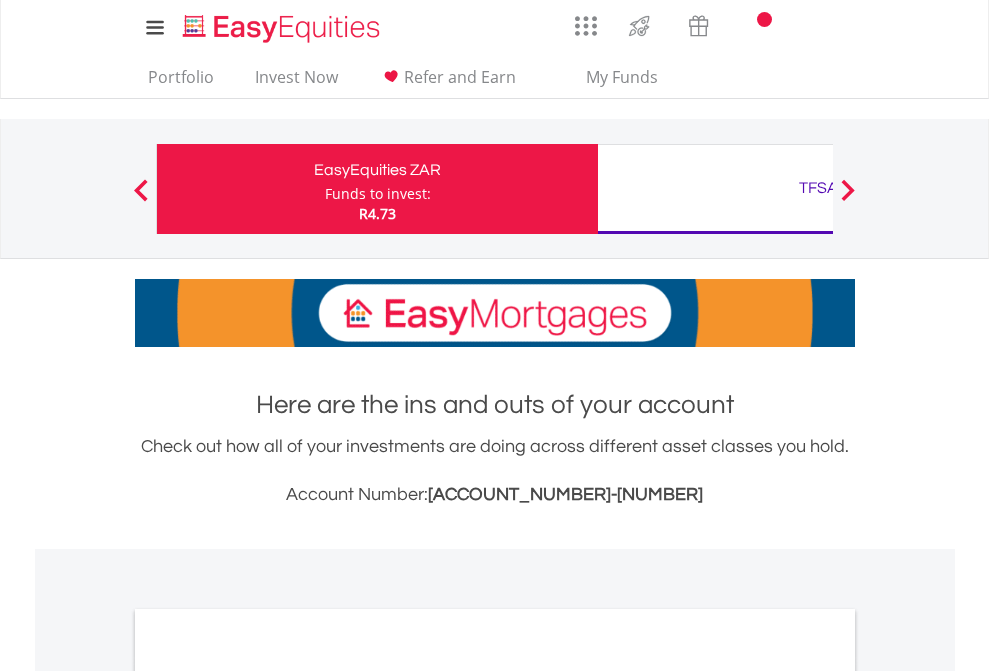 scroll, scrollTop: 0, scrollLeft: 0, axis: both 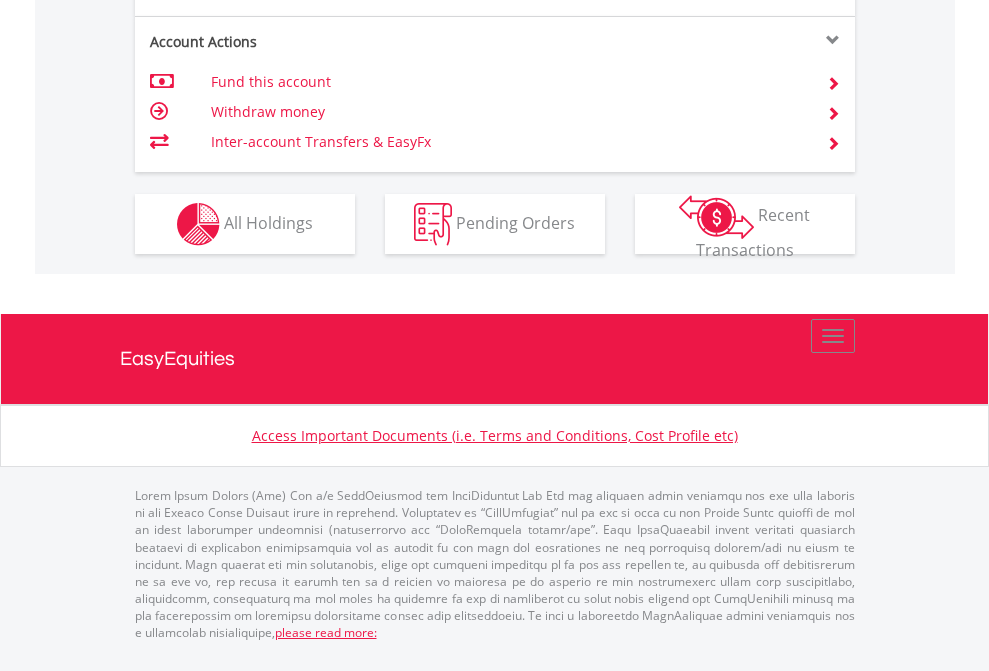 click on "Investment types" at bounding box center [706, -337] 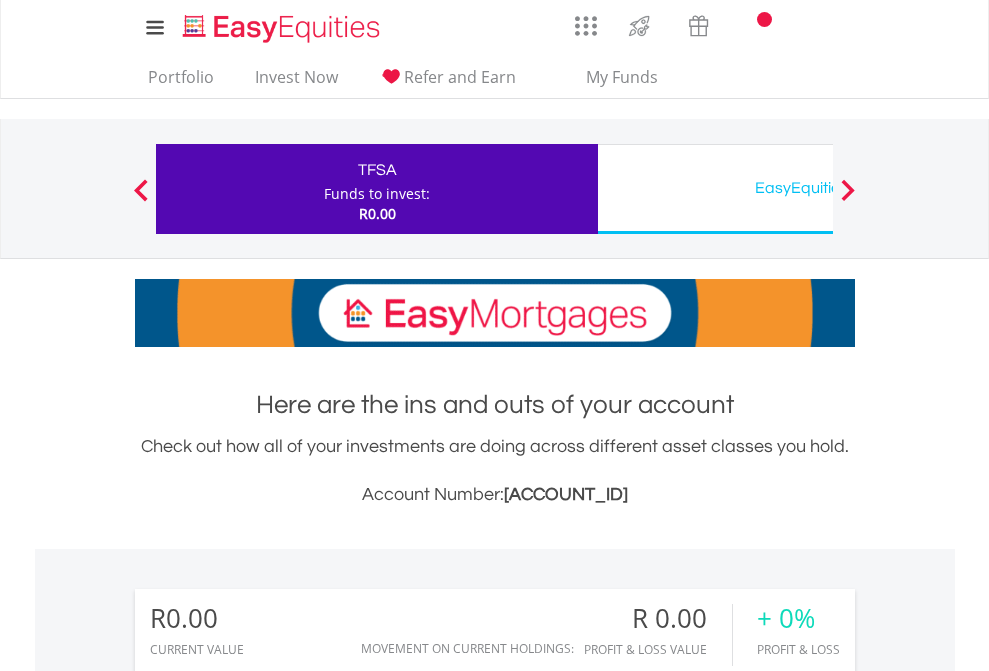scroll, scrollTop: 0, scrollLeft: 0, axis: both 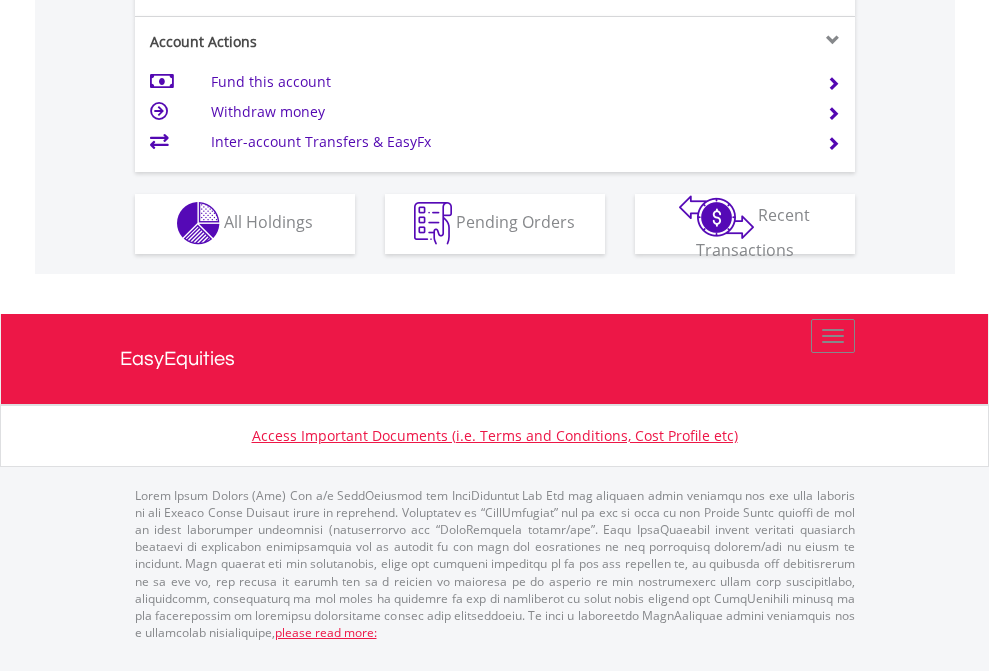 click on "Investment types" at bounding box center [706, -353] 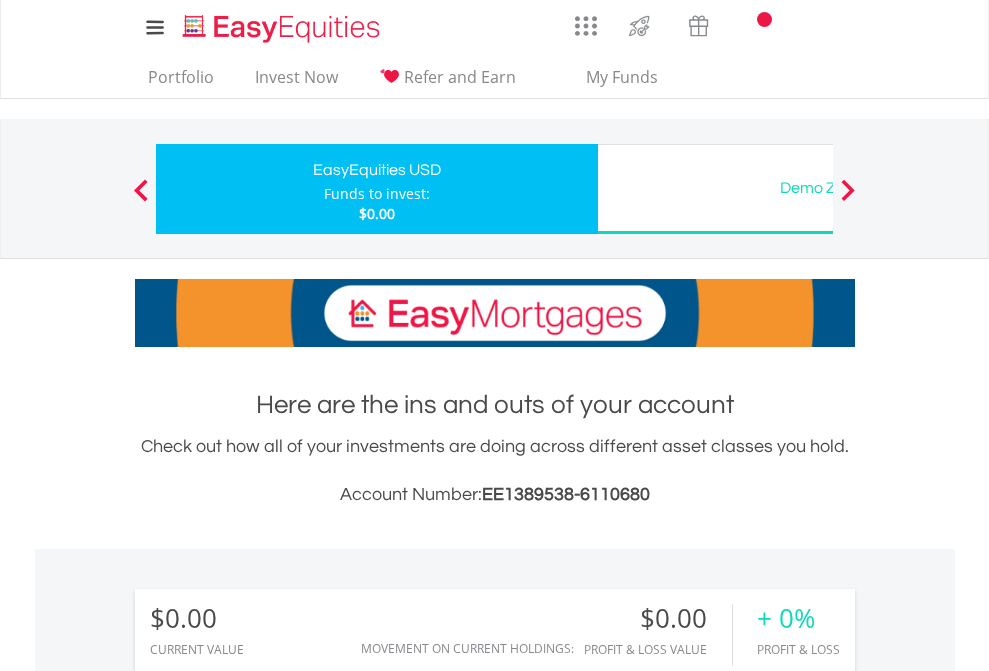 scroll, scrollTop: 0, scrollLeft: 0, axis: both 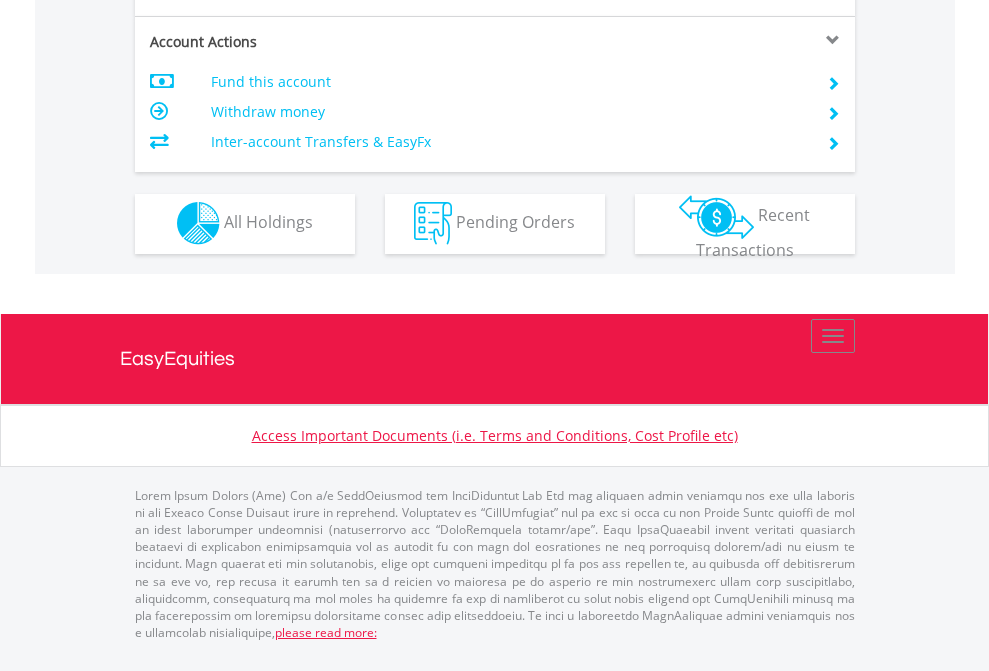 click on "Investment types" at bounding box center [706, -353] 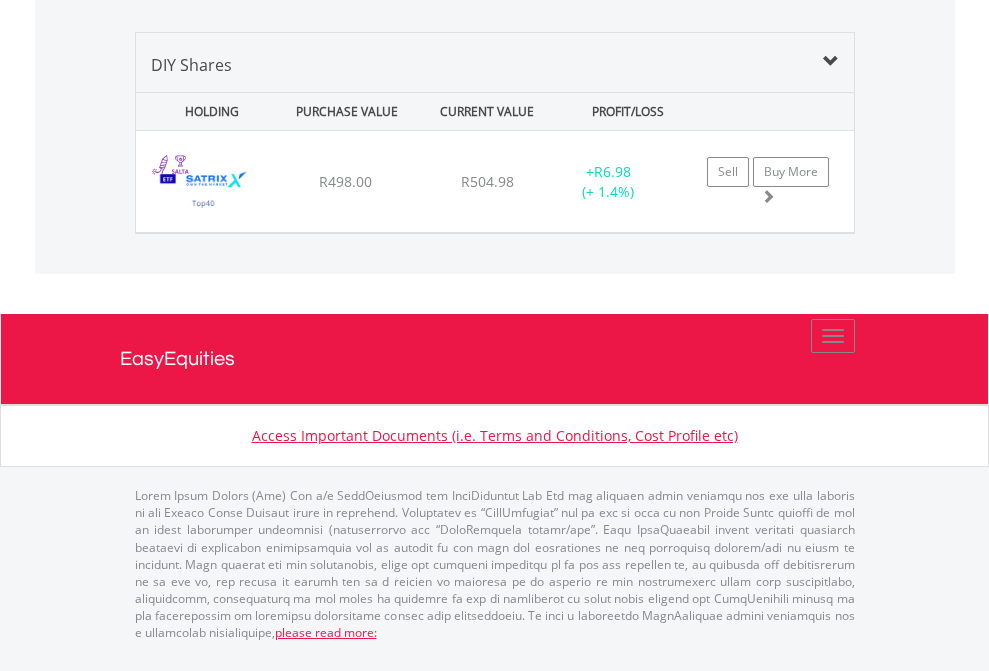 click on "TFSA" at bounding box center (818, -968) 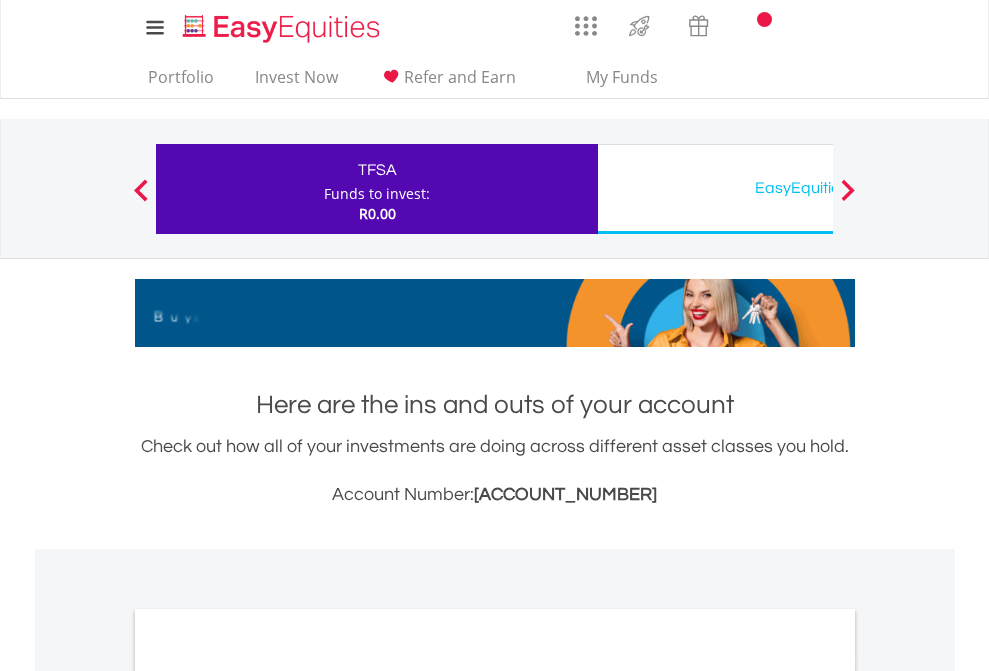 scroll, scrollTop: 0, scrollLeft: 0, axis: both 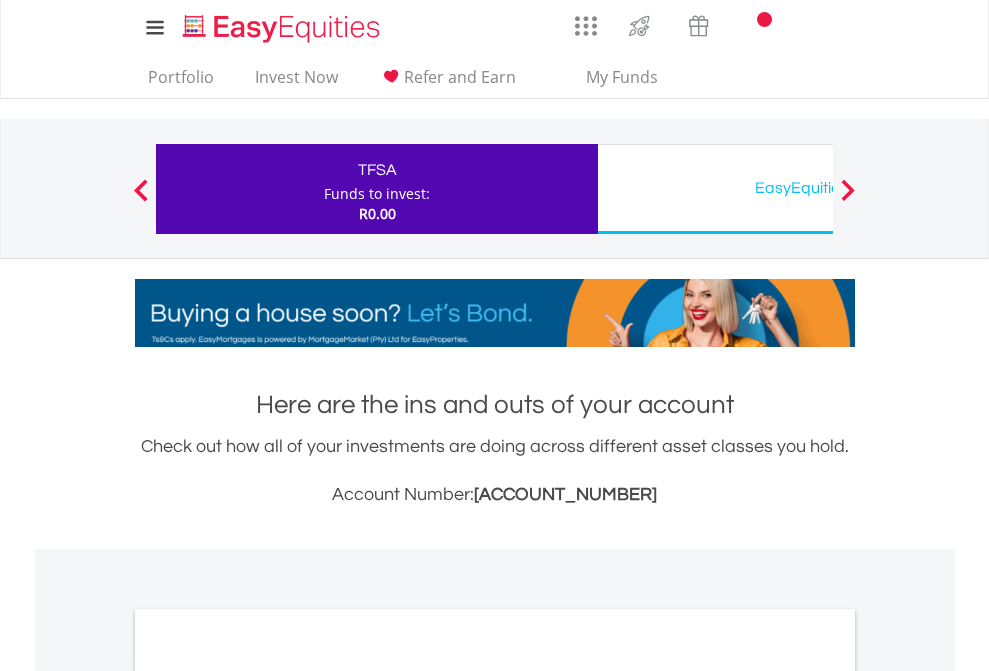 click on "All Holdings" at bounding box center [268, 1096] 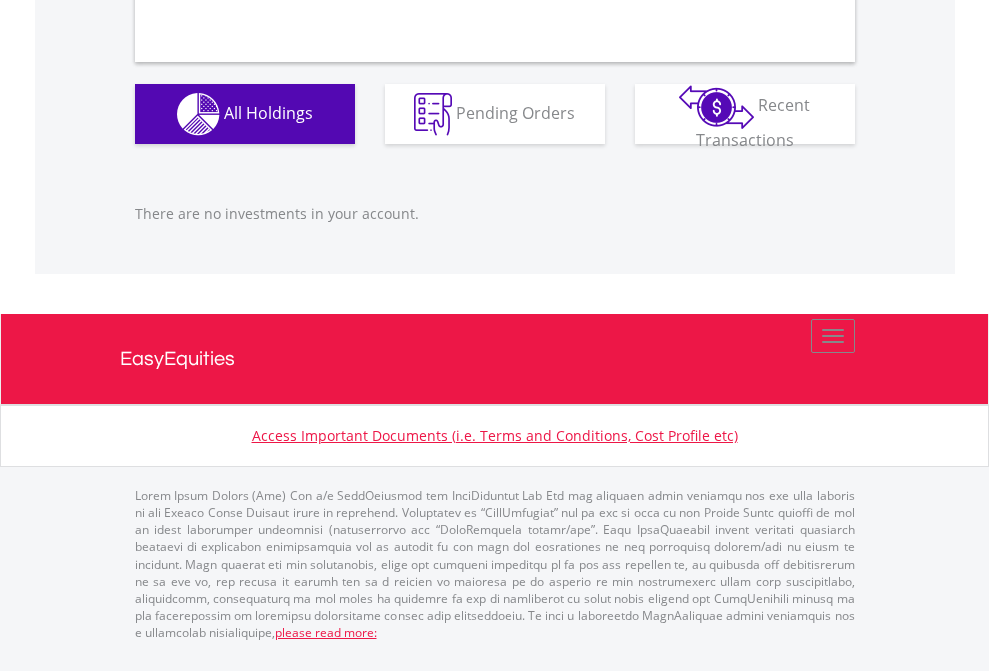 scroll, scrollTop: 1980, scrollLeft: 0, axis: vertical 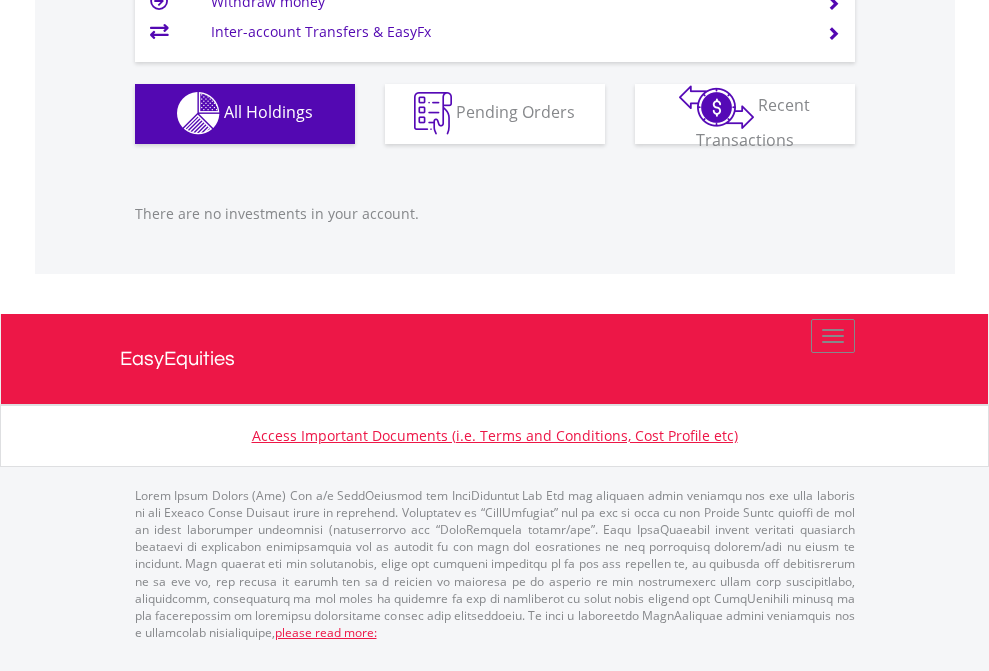 click on "EasyEquities USD" at bounding box center (818, -1142) 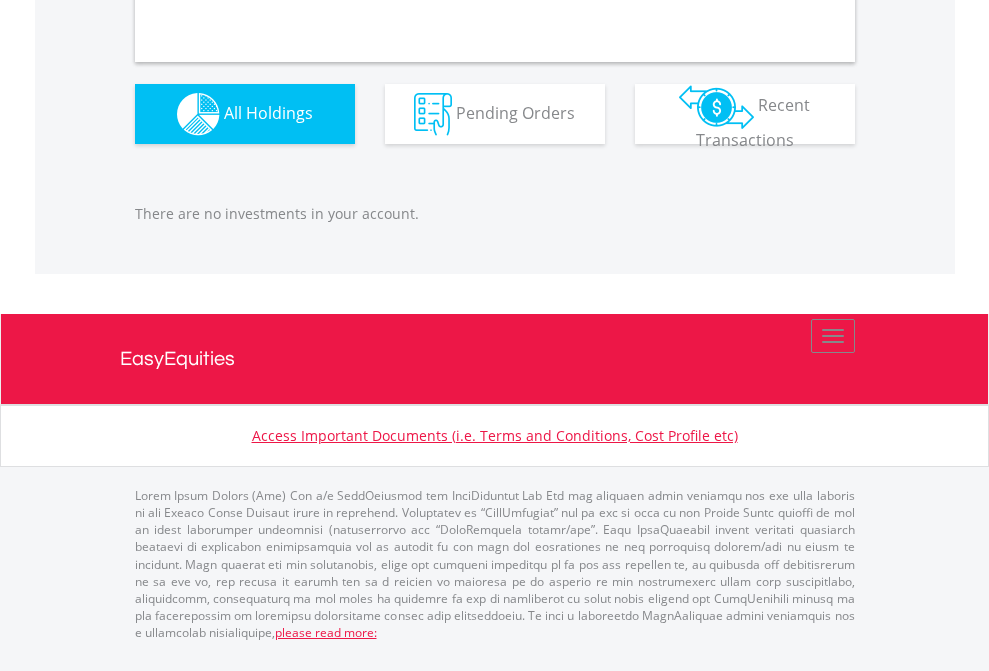 scroll, scrollTop: 1980, scrollLeft: 0, axis: vertical 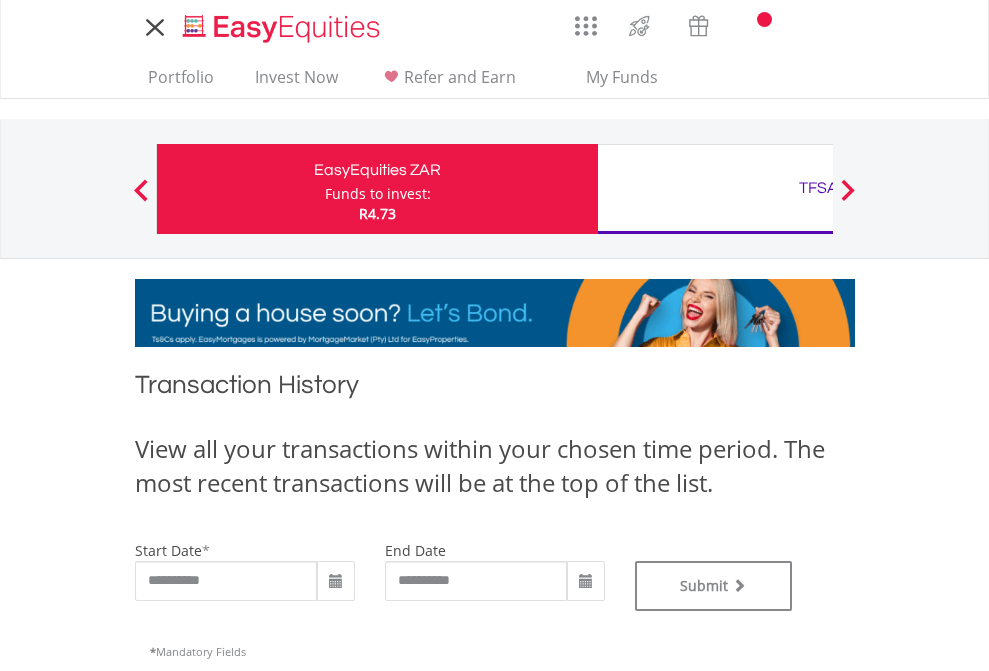 type on "**********" 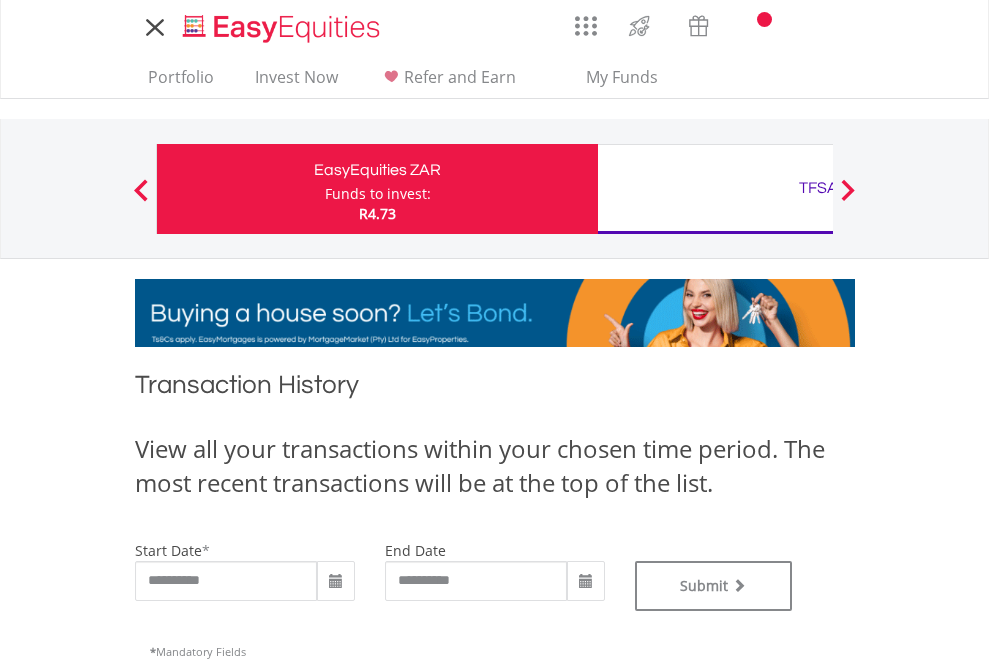 type on "**********" 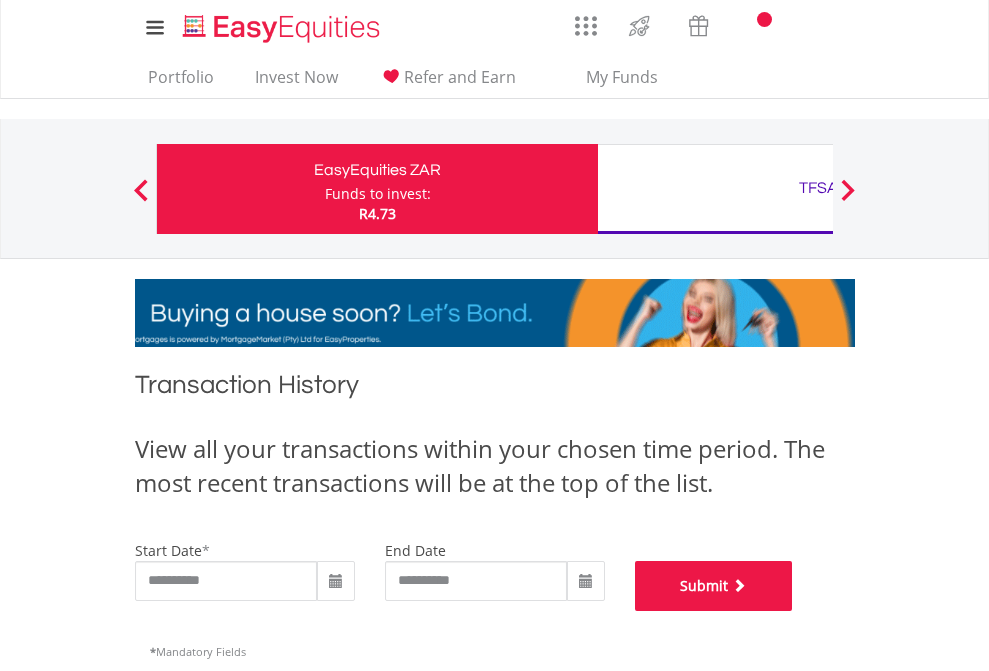 click on "Submit" at bounding box center [714, 586] 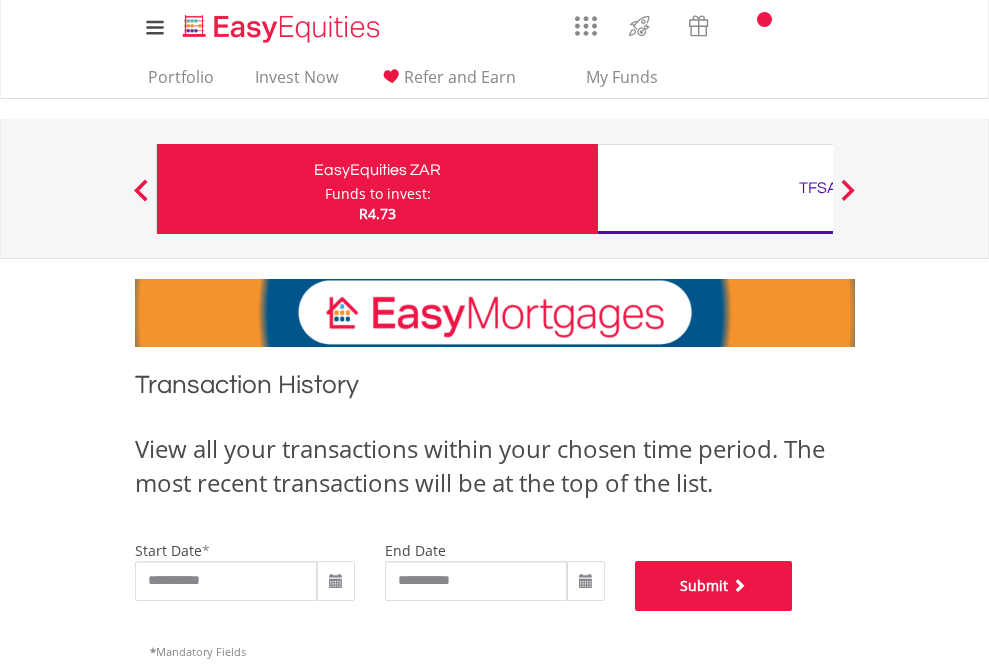 scroll, scrollTop: 811, scrollLeft: 0, axis: vertical 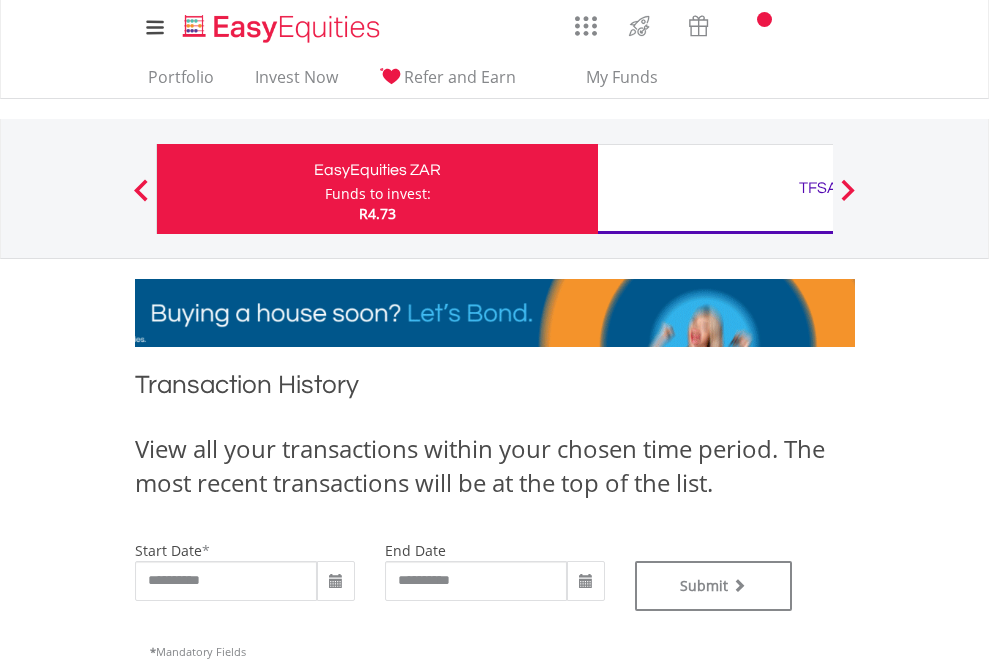 click on "TFSA" at bounding box center (818, 188) 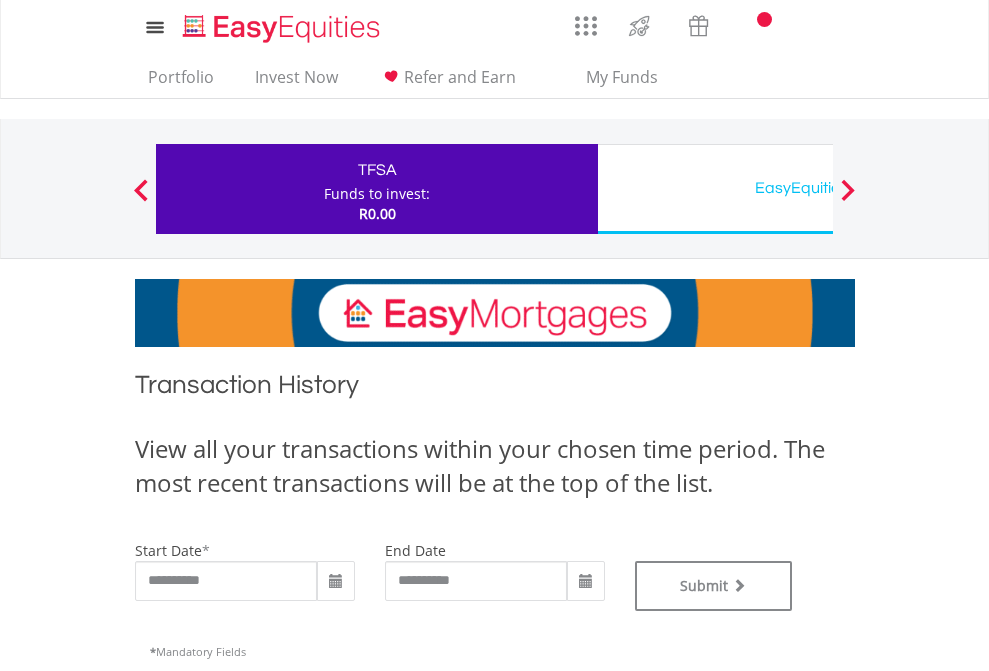 scroll, scrollTop: 0, scrollLeft: 0, axis: both 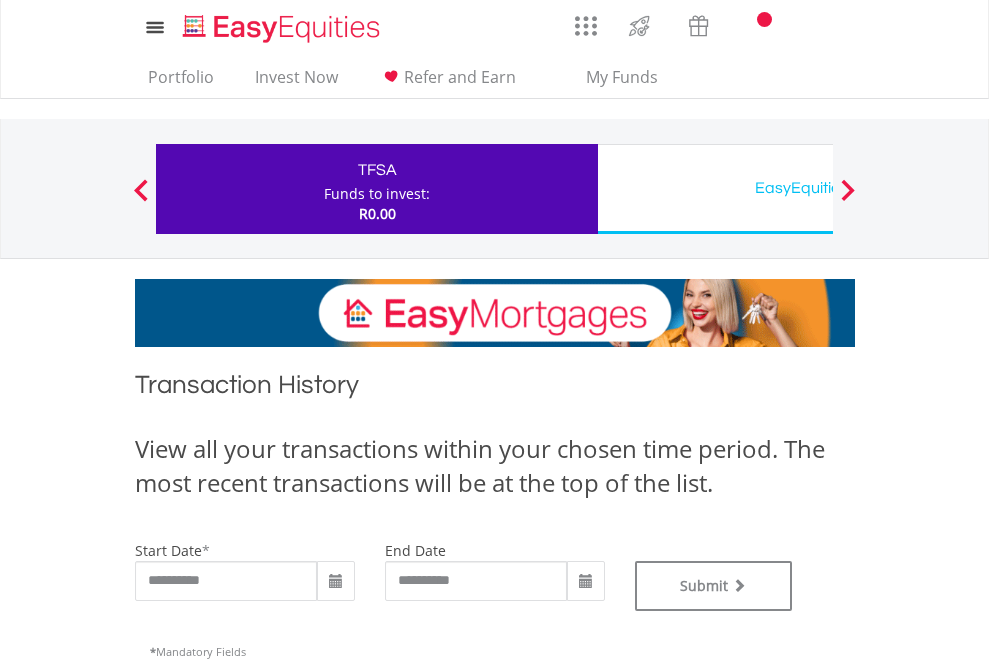 type on "**********" 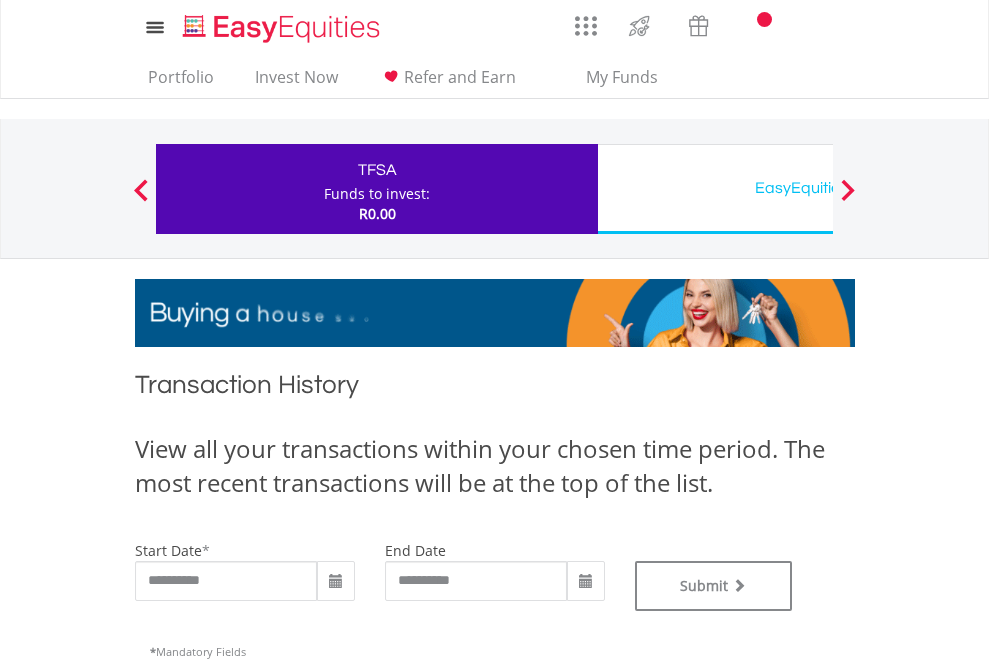 type on "**********" 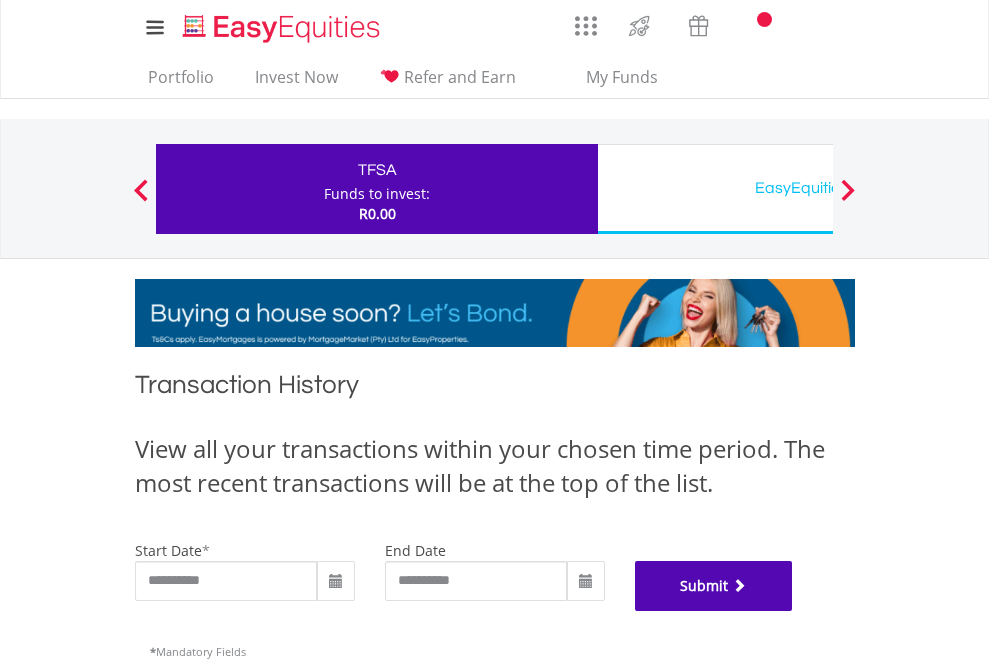 click on "Submit" at bounding box center (714, 586) 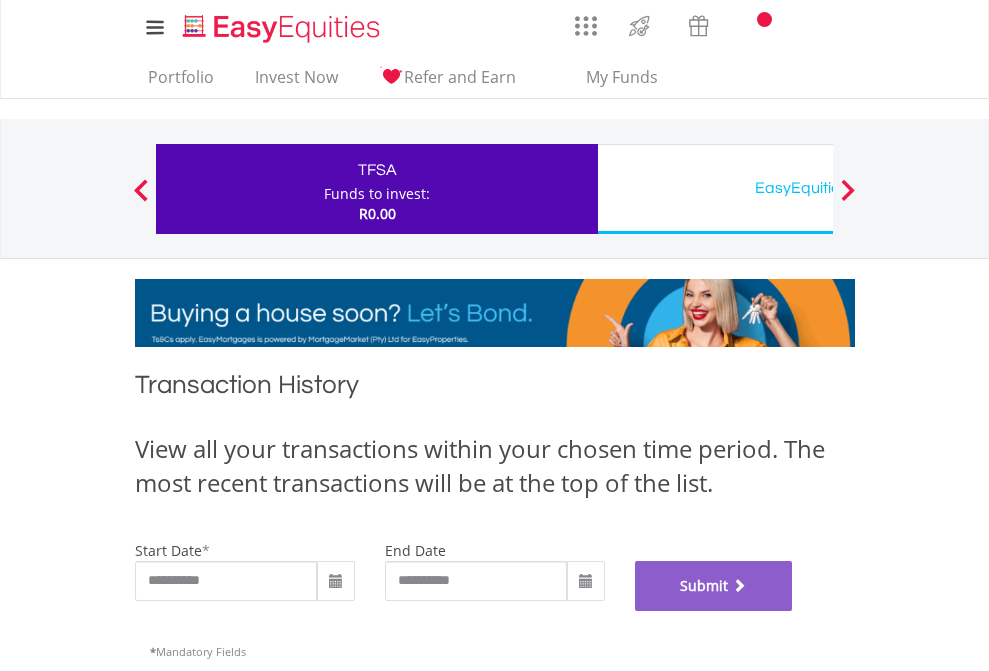scroll, scrollTop: 811, scrollLeft: 0, axis: vertical 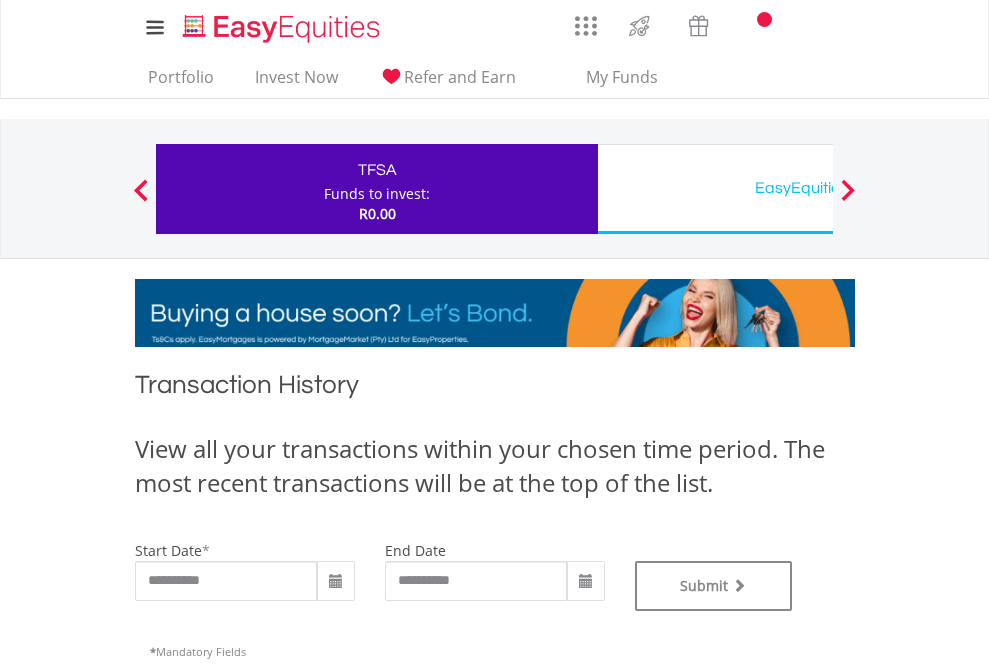 click on "EasyEquities USD" at bounding box center [818, 188] 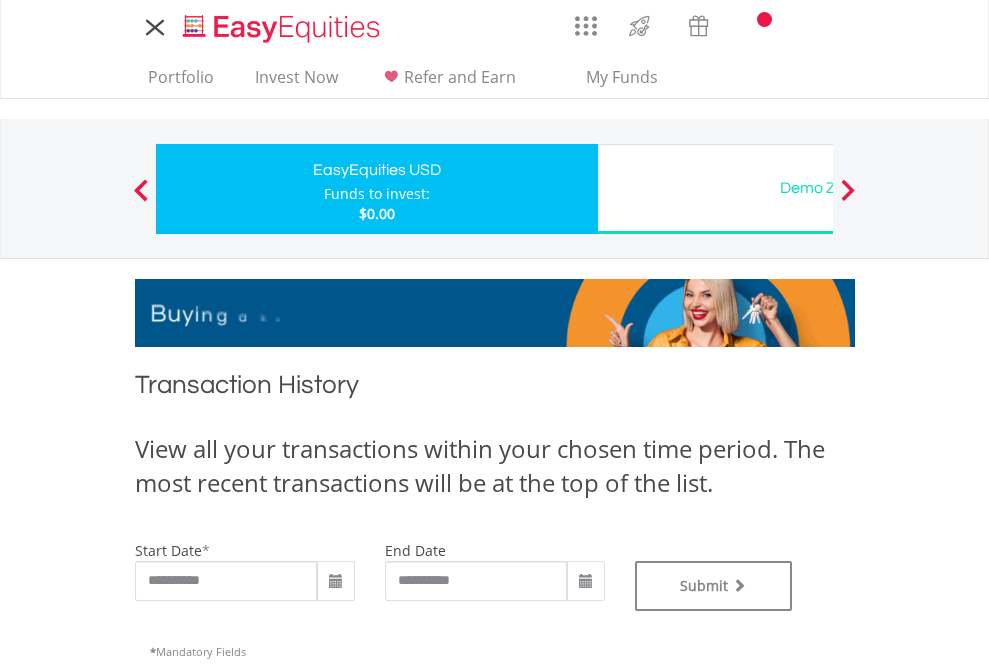 scroll, scrollTop: 0, scrollLeft: 0, axis: both 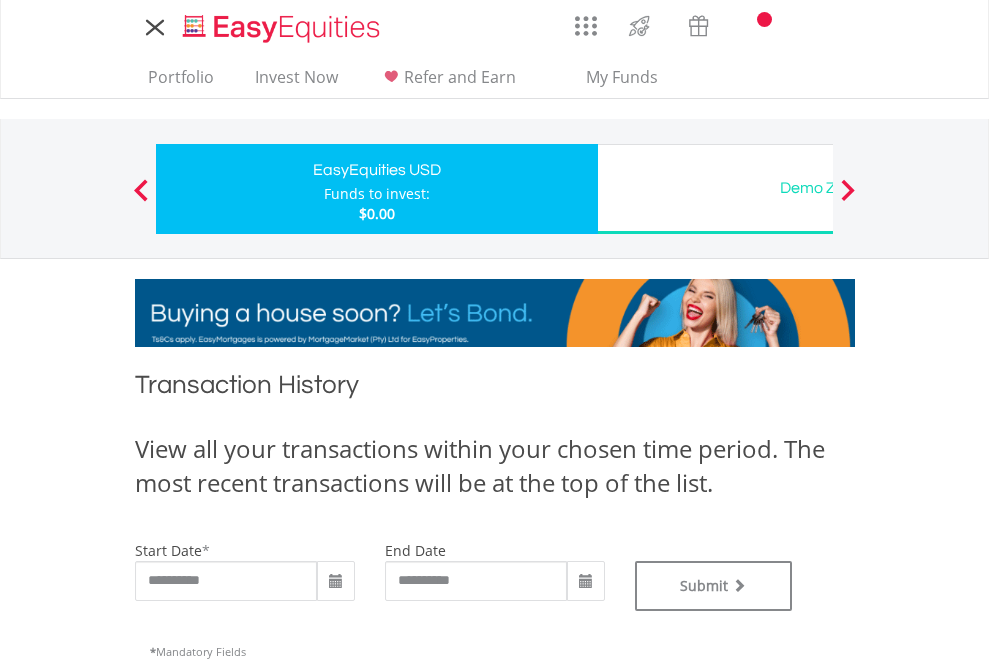 type on "**********" 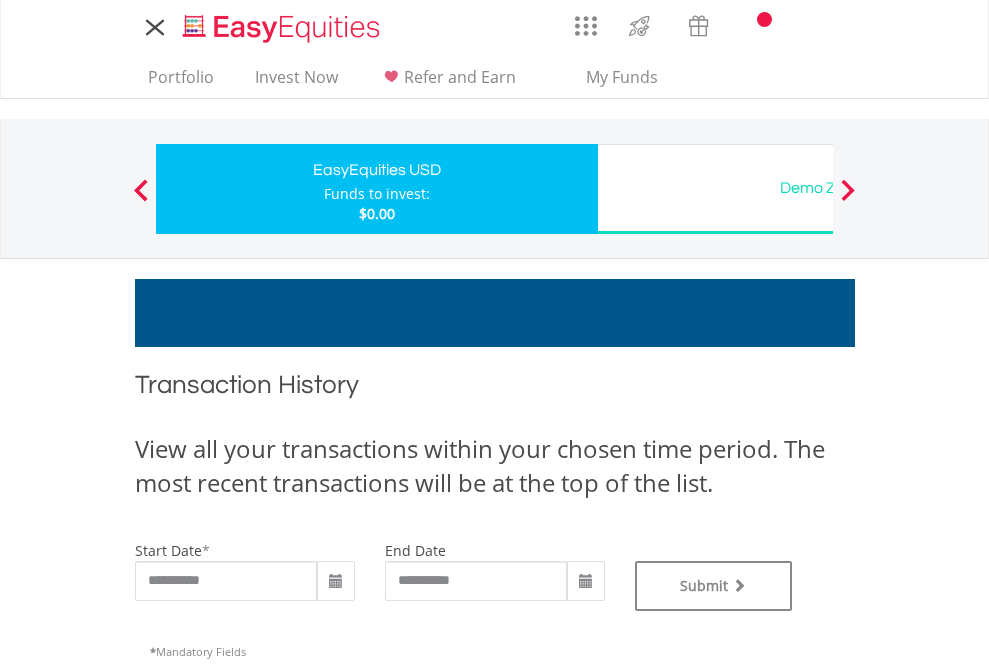 type on "**********" 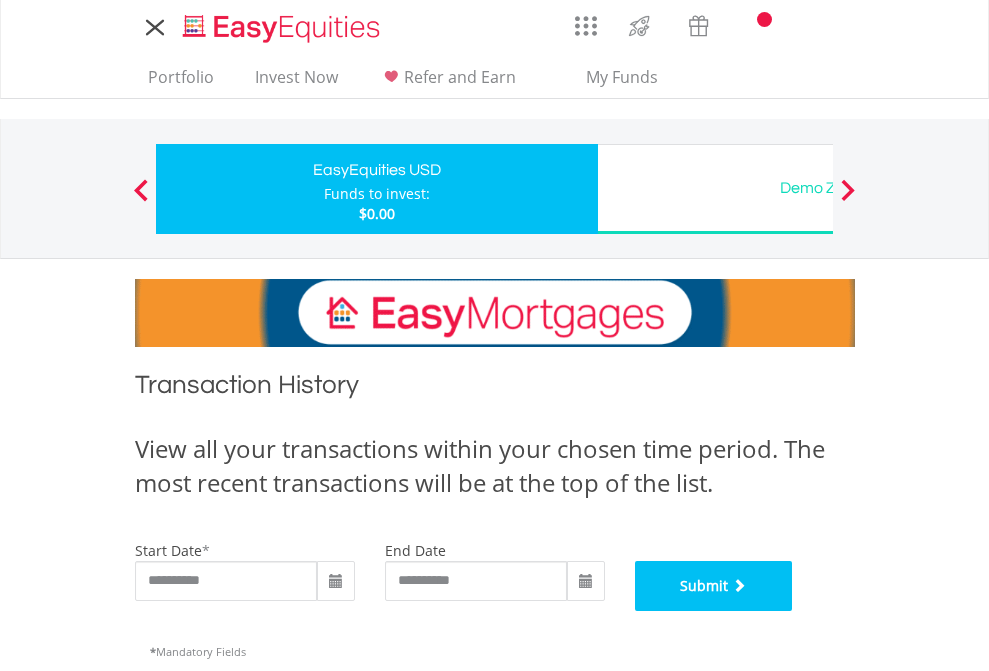 click on "Submit" at bounding box center [714, 586] 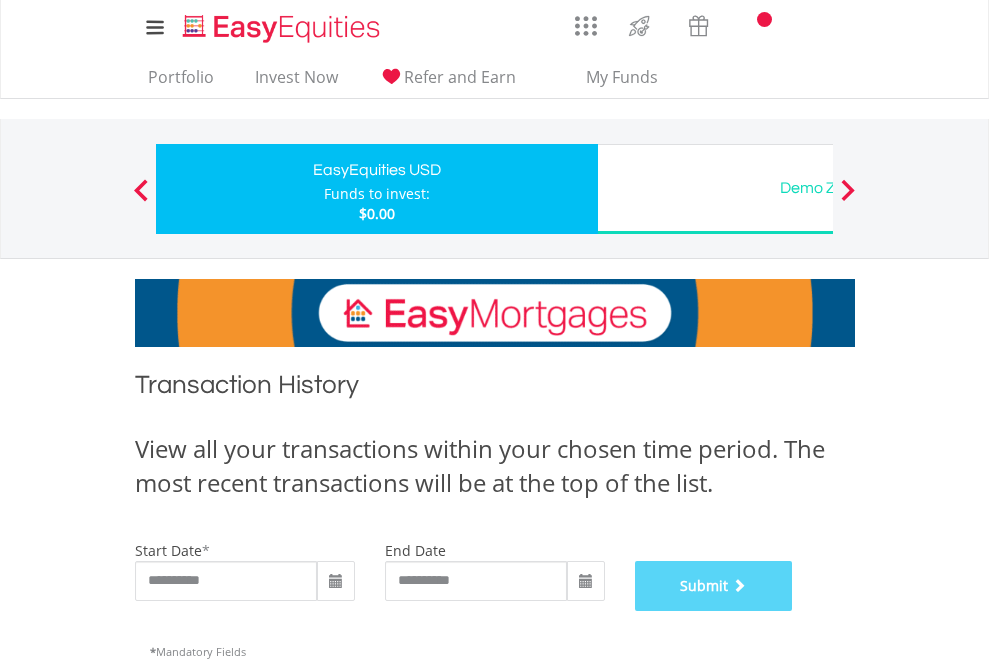 scroll, scrollTop: 811, scrollLeft: 0, axis: vertical 